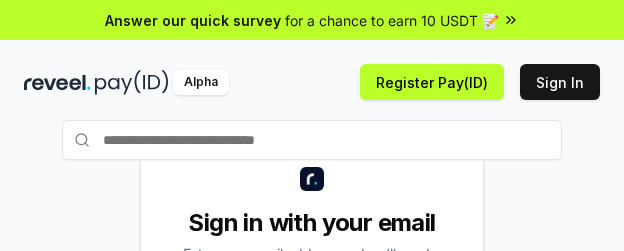 scroll, scrollTop: 0, scrollLeft: 0, axis: both 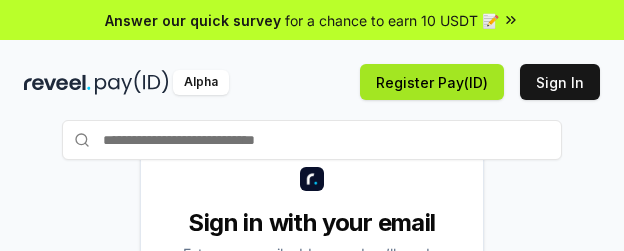 click on "Register Pay(ID)" at bounding box center (432, 82) 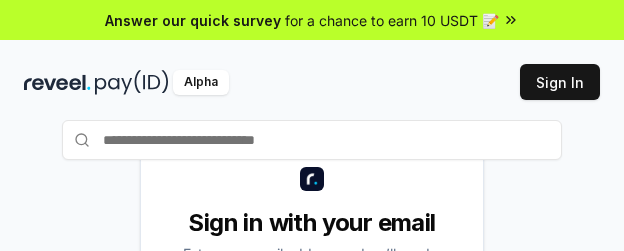 scroll, scrollTop: 0, scrollLeft: 0, axis: both 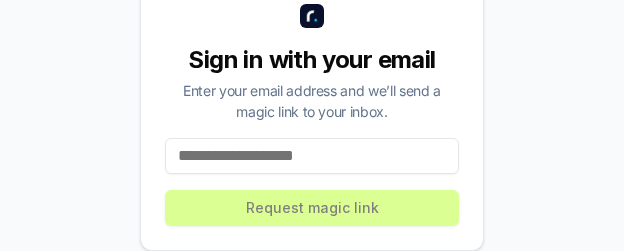 click at bounding box center (312, 156) 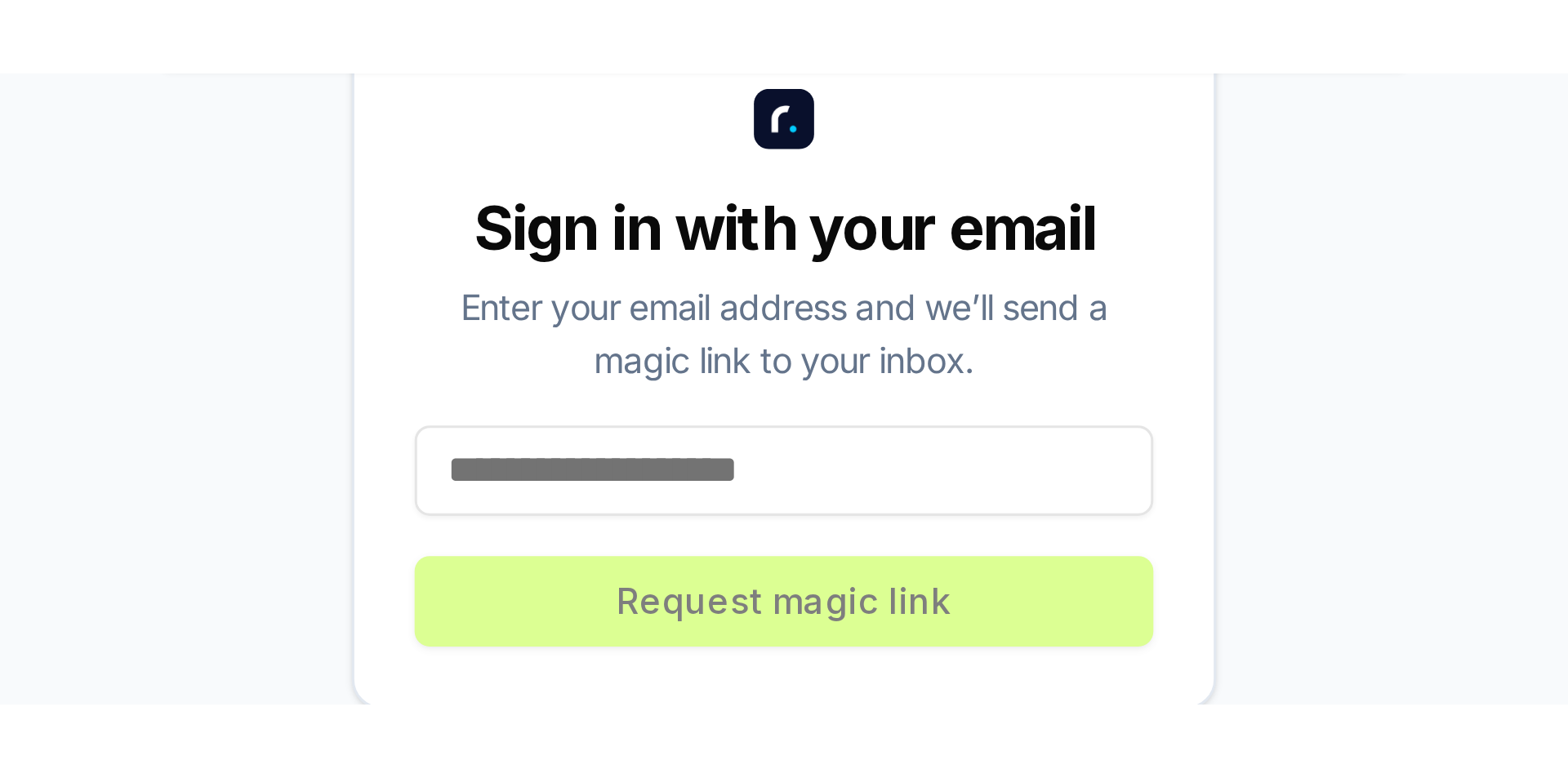scroll, scrollTop: 133, scrollLeft: 0, axis: vertical 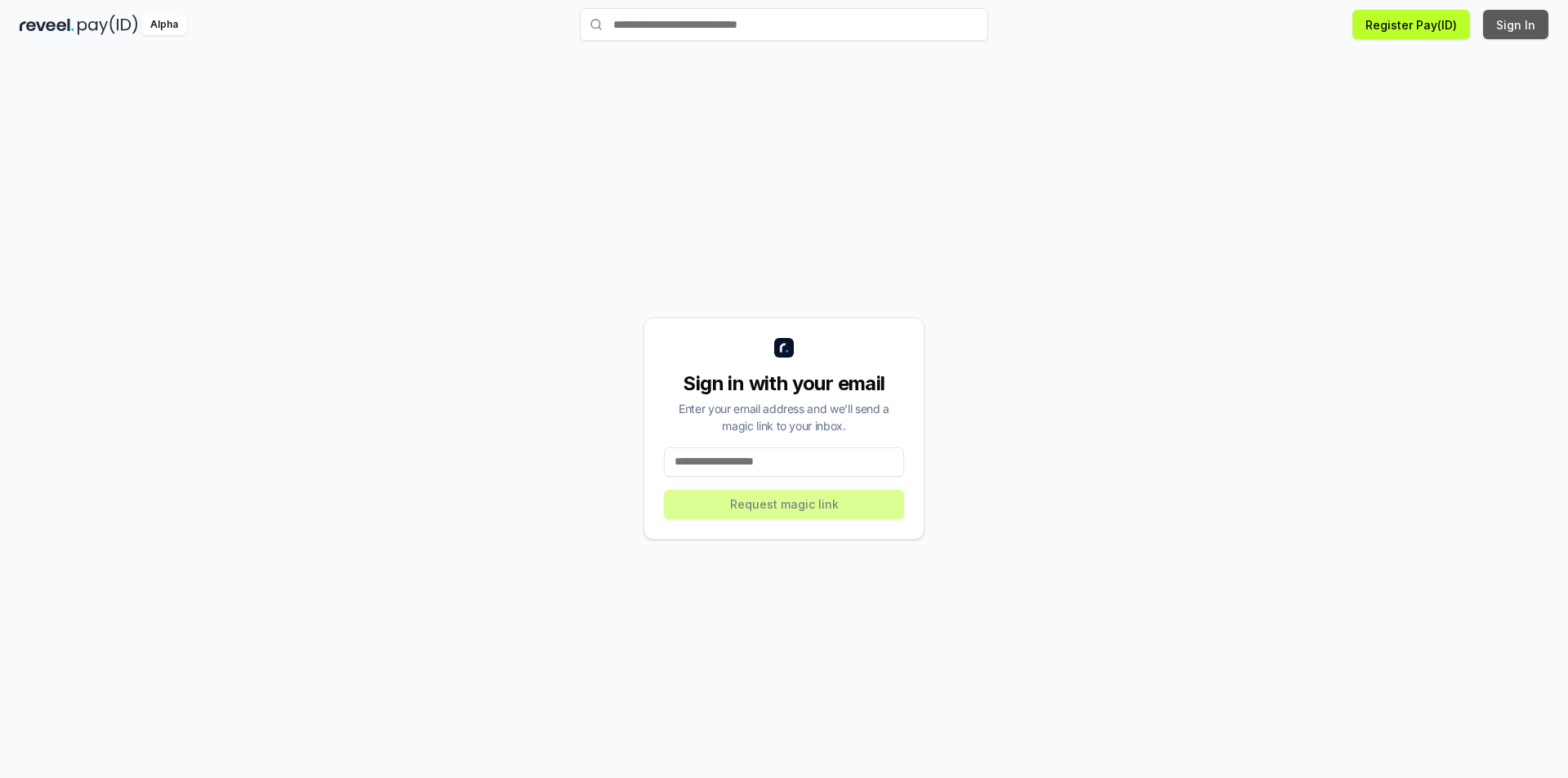 click on "Sign In" at bounding box center (1516, 24) 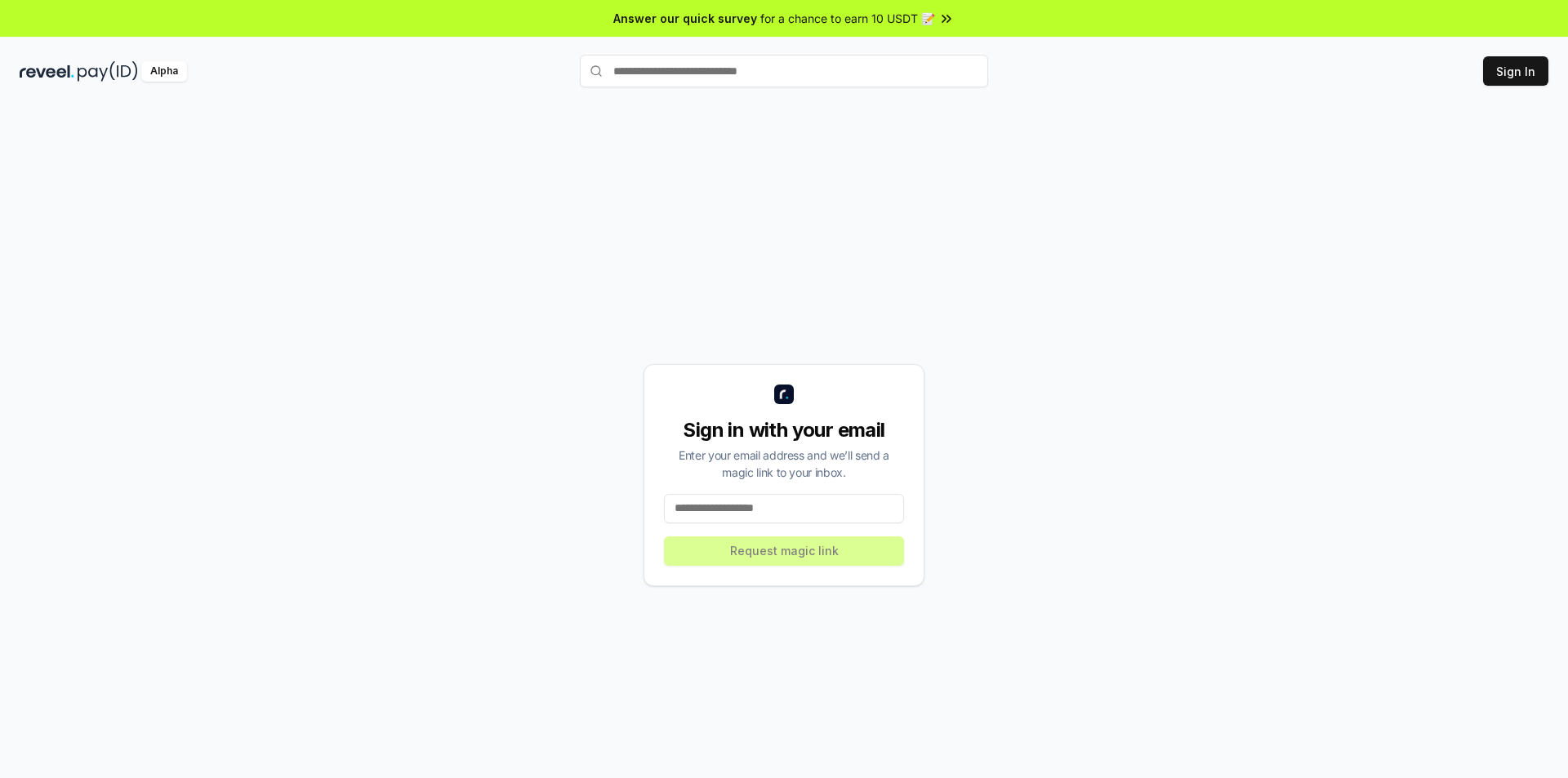 scroll, scrollTop: 0, scrollLeft: 0, axis: both 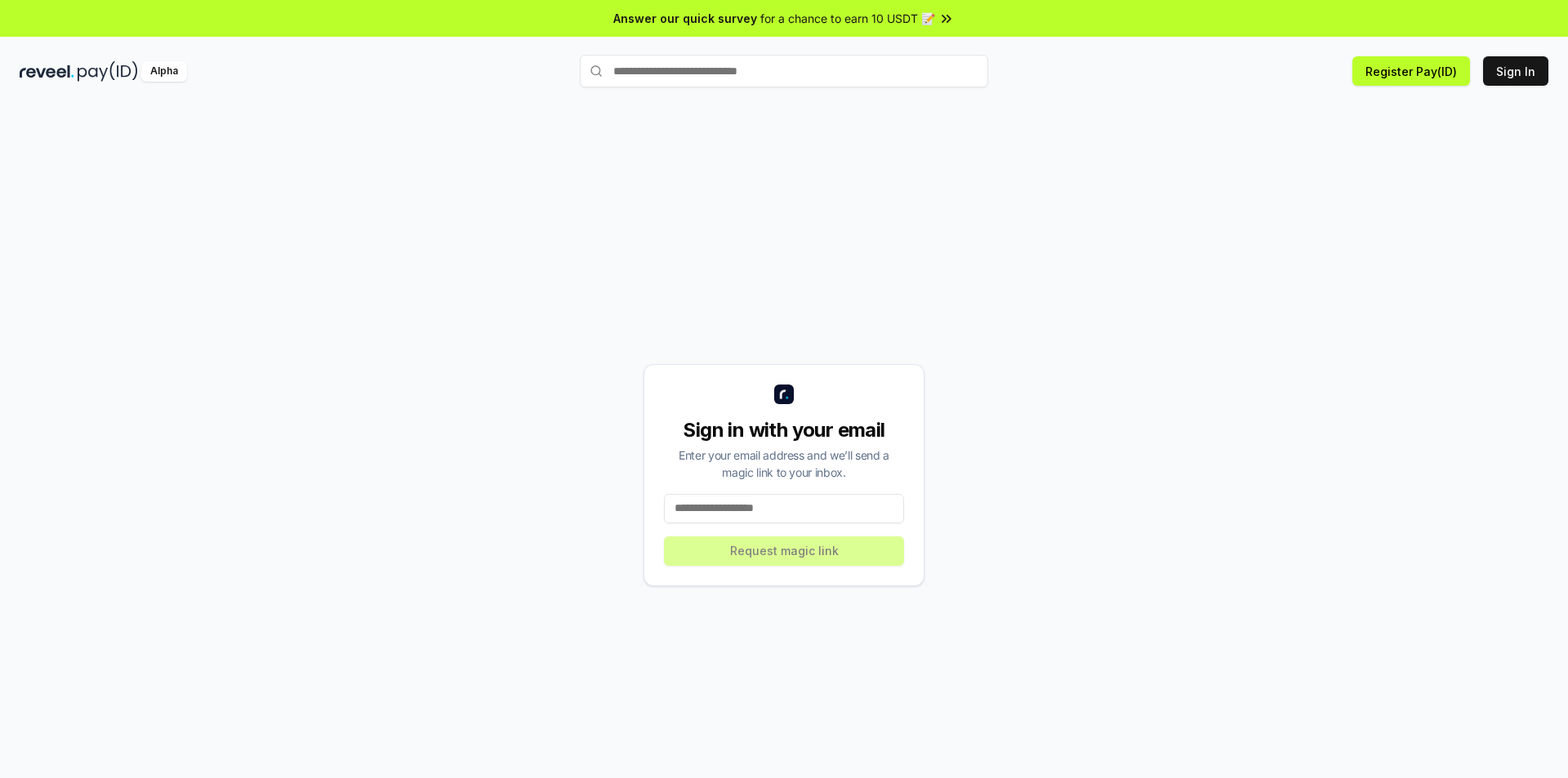 click at bounding box center (784, 509) 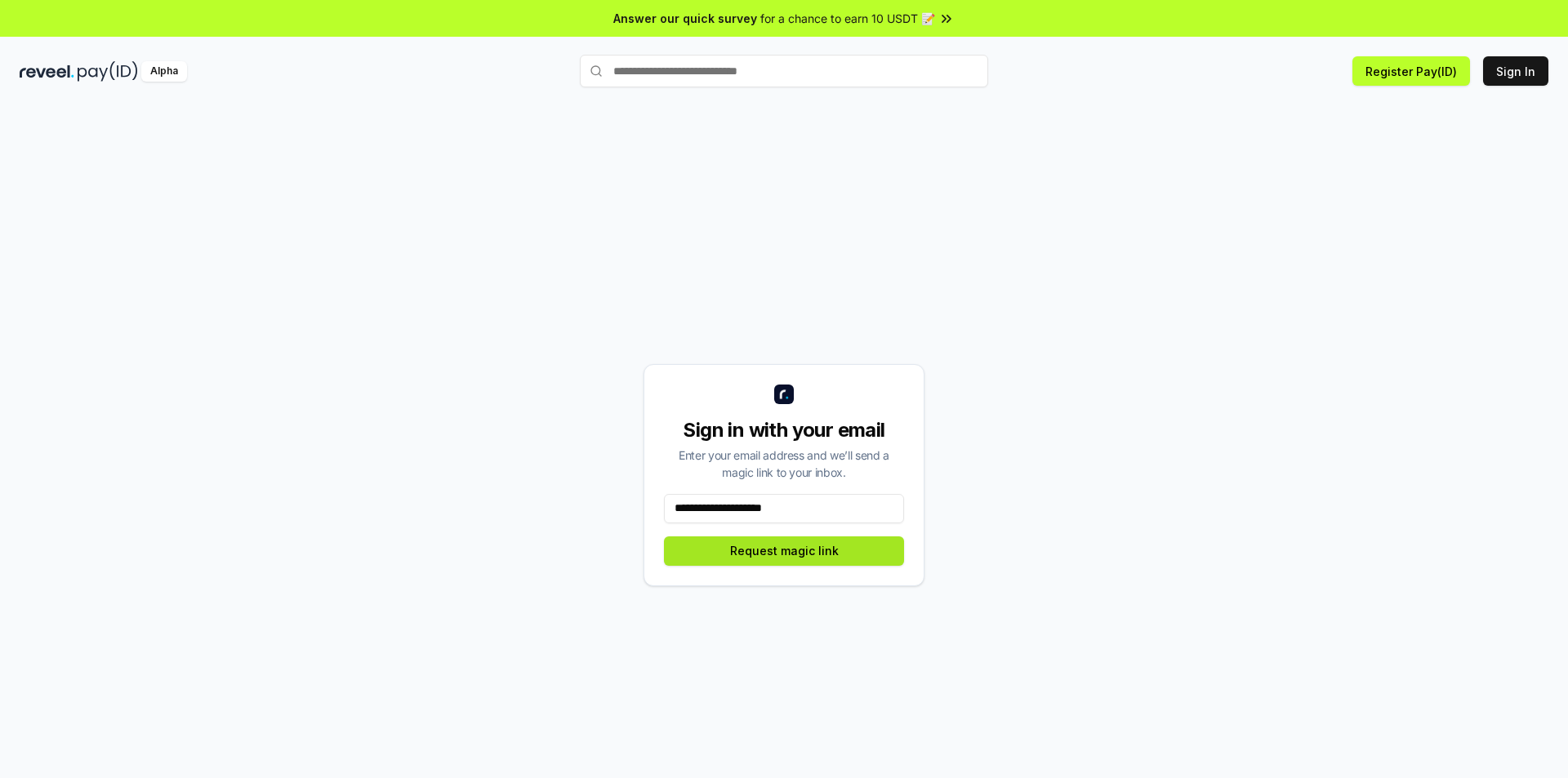 type on "**********" 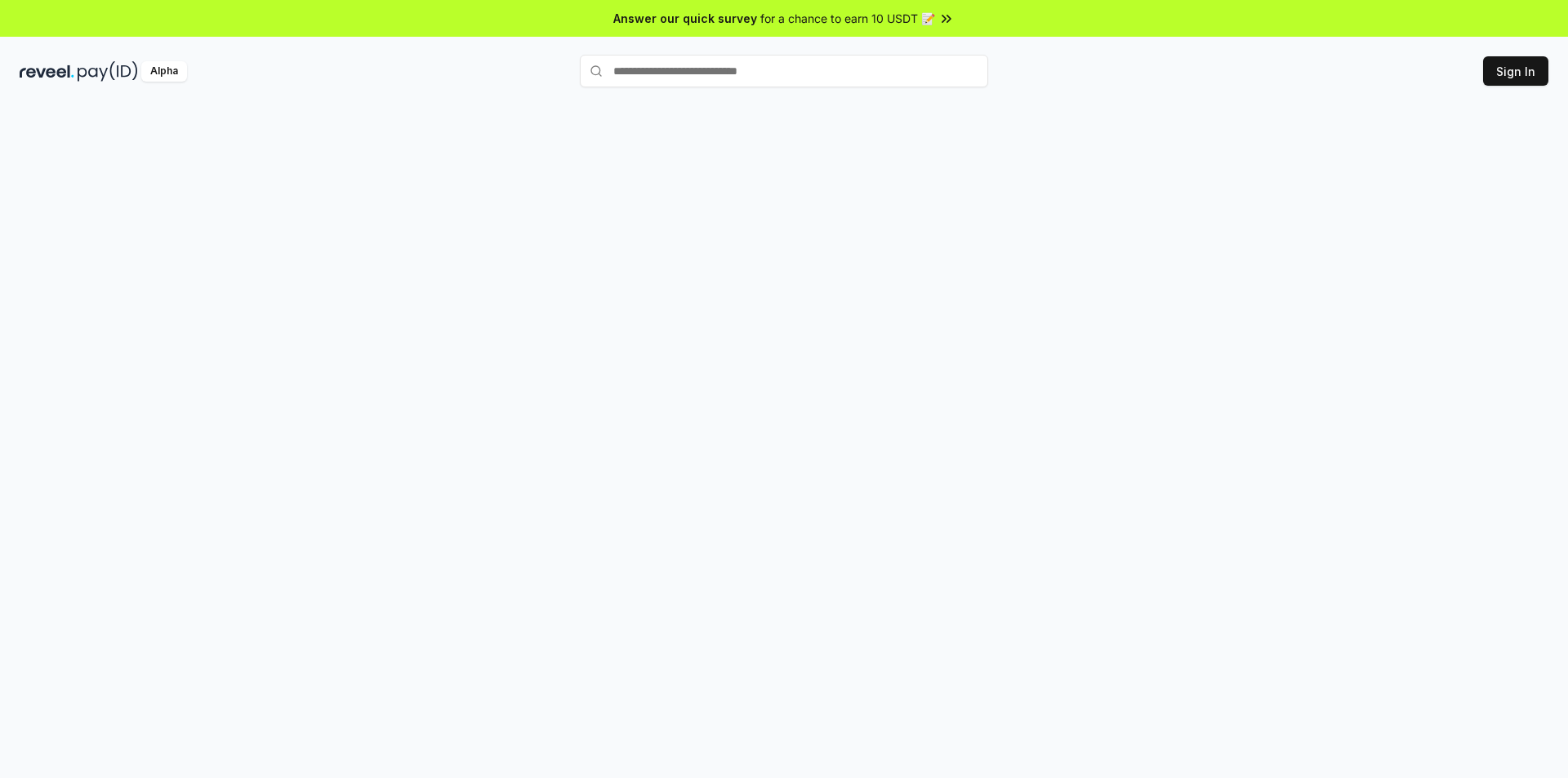 scroll, scrollTop: 0, scrollLeft: 0, axis: both 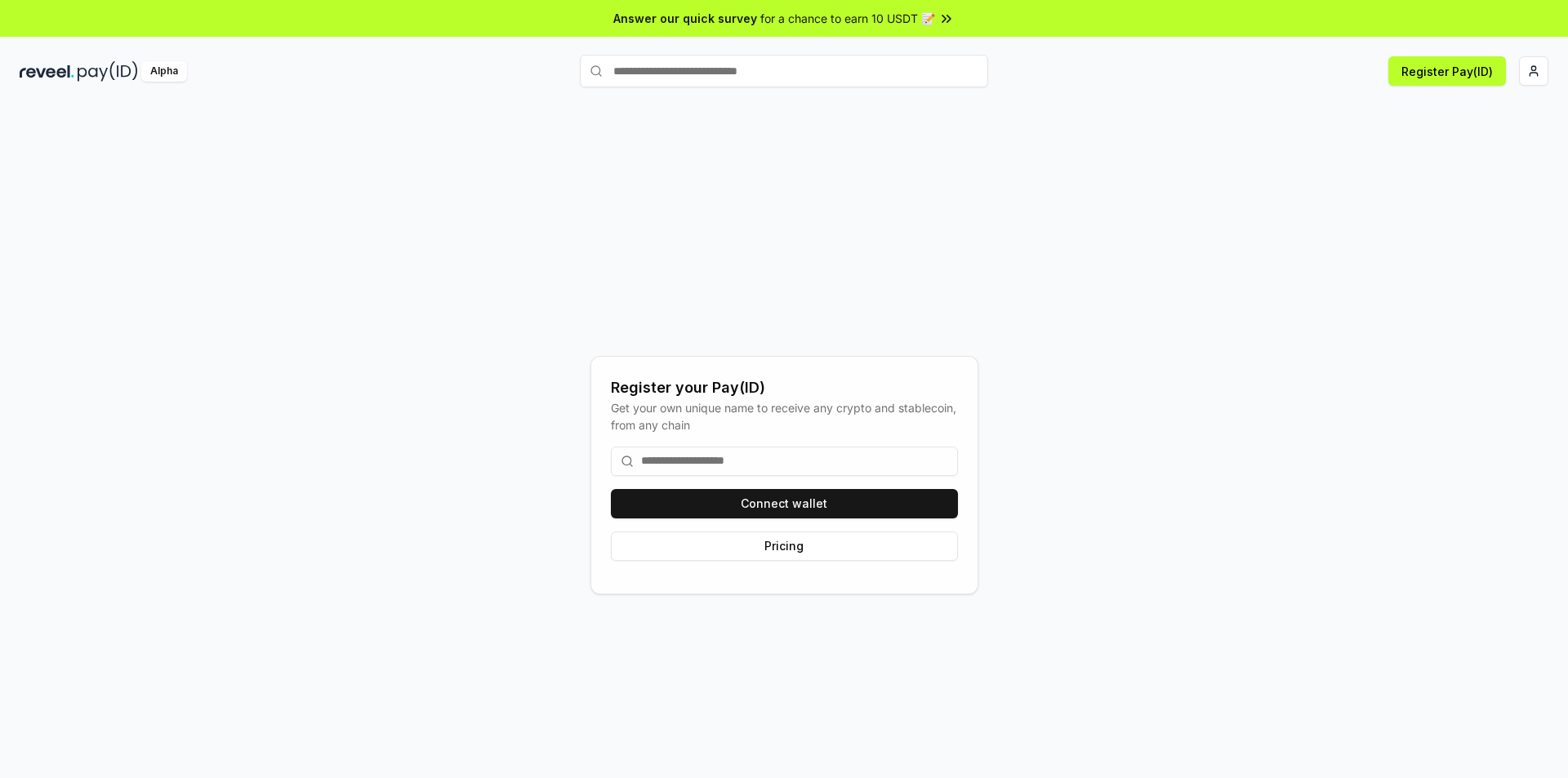 paste on "**********" 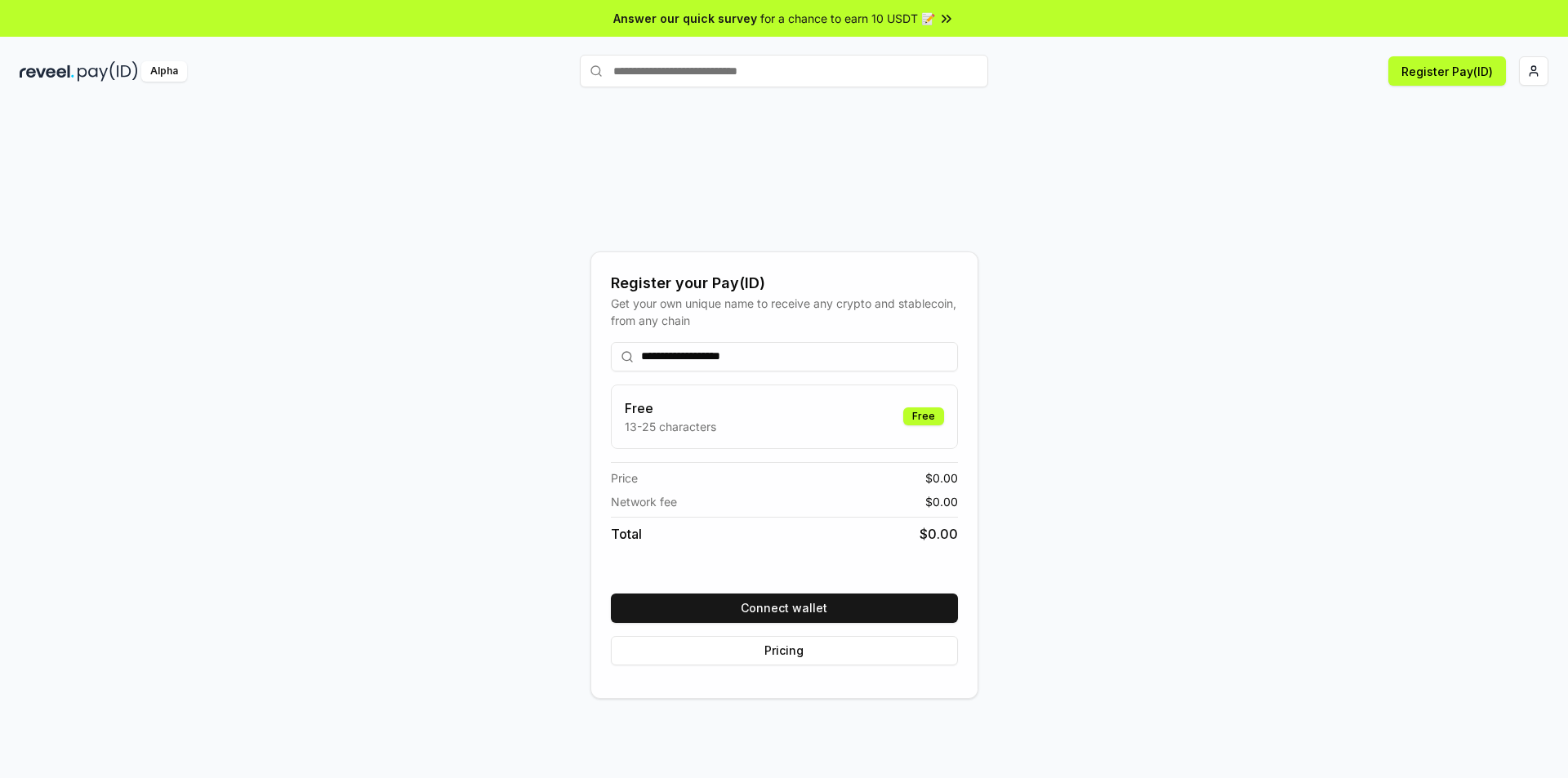 drag, startPoint x: 777, startPoint y: 354, endPoint x: 713, endPoint y: 354, distance: 64 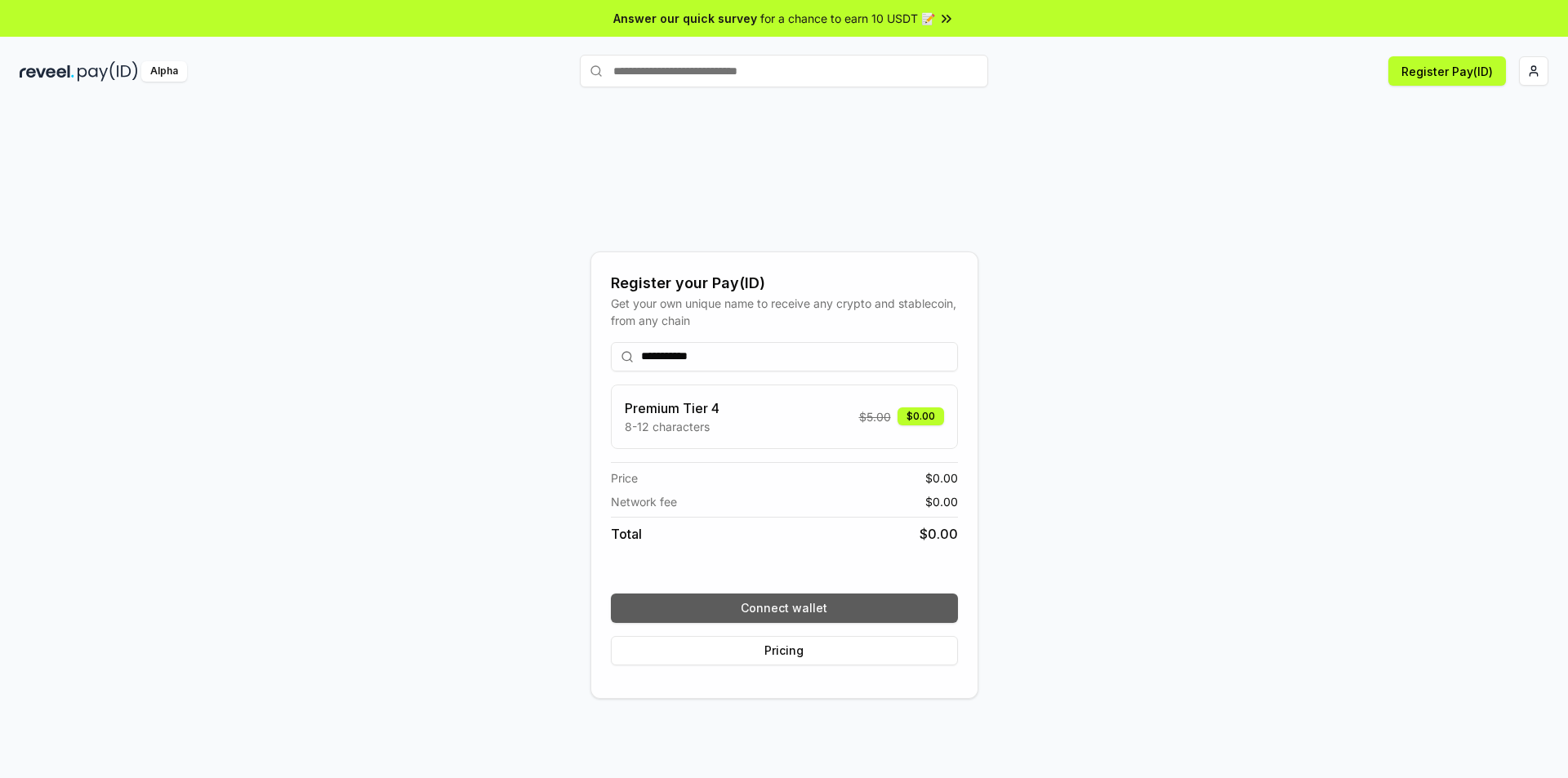 type on "**********" 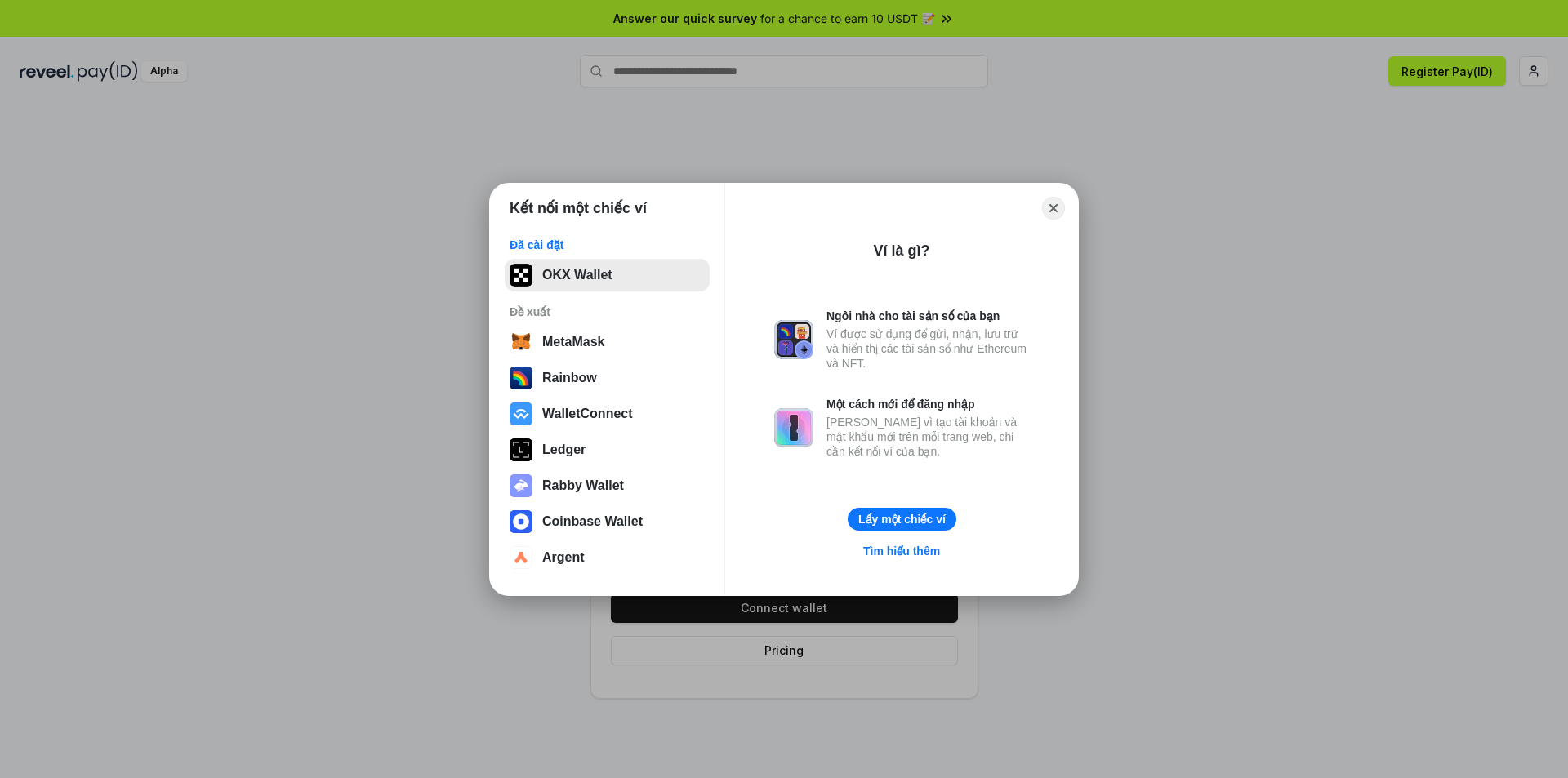 click on "OKX Wallet" at bounding box center (607, 275) 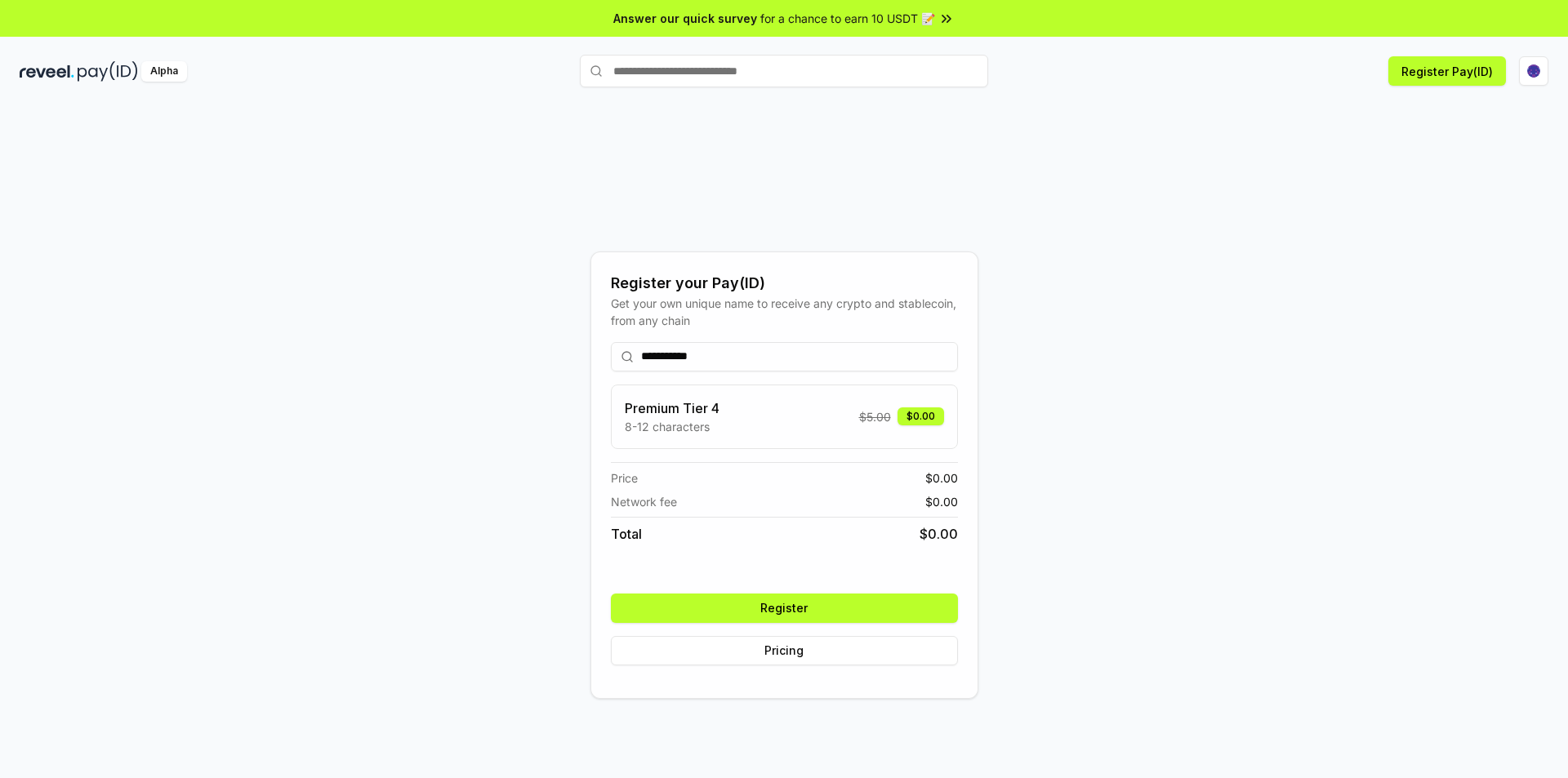 click on "Register" at bounding box center (784, 608) 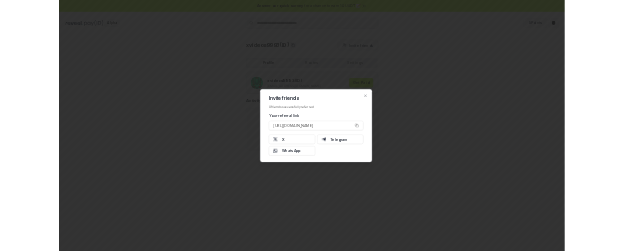 scroll, scrollTop: 0, scrollLeft: 0, axis: both 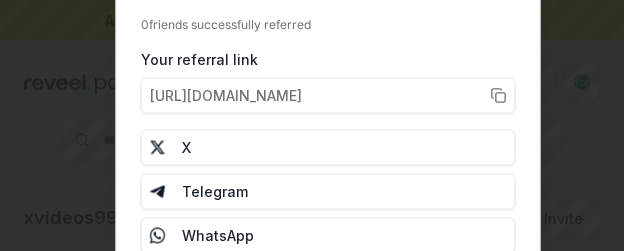 click at bounding box center [312, 125] 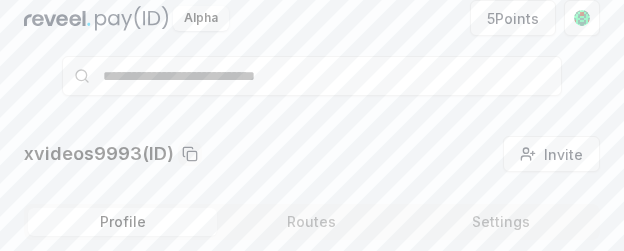 scroll, scrollTop: 100, scrollLeft: 0, axis: vertical 